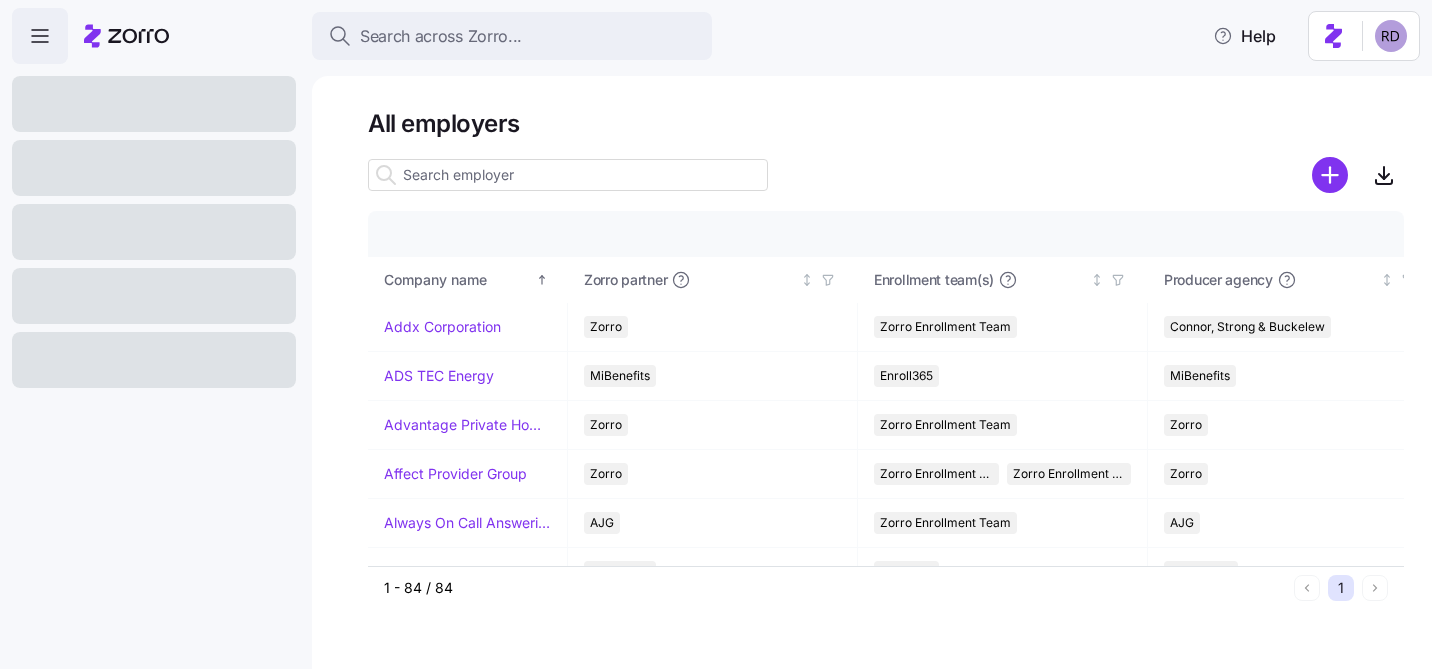 scroll, scrollTop: 0, scrollLeft: 0, axis: both 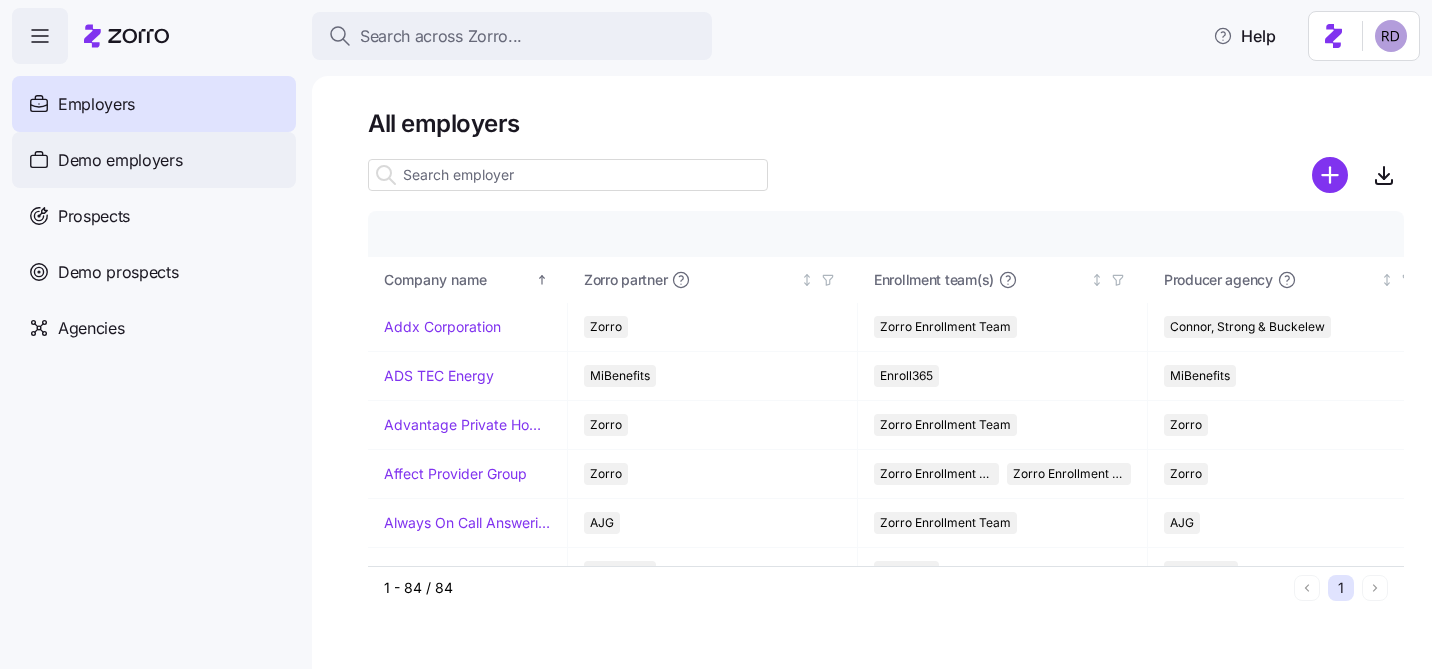 click on "Demo employers" at bounding box center (120, 160) 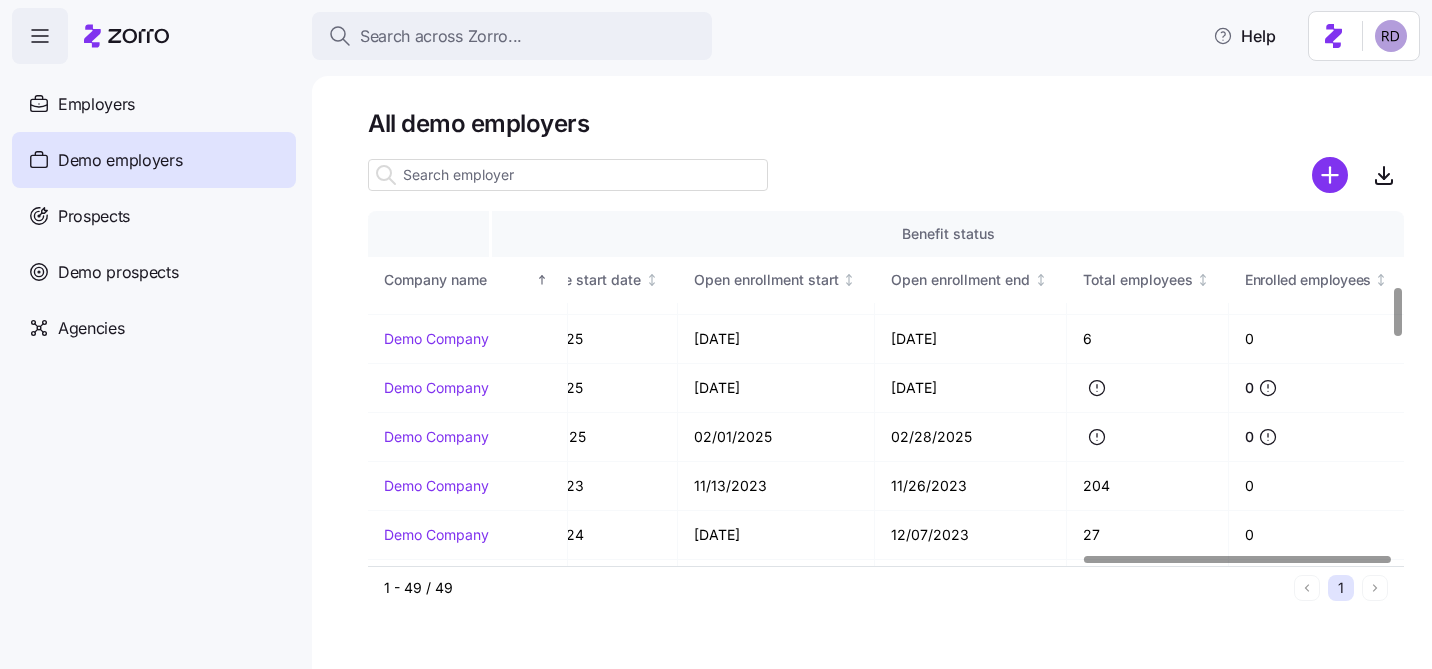 scroll, scrollTop: 0, scrollLeft: 2416, axis: horizontal 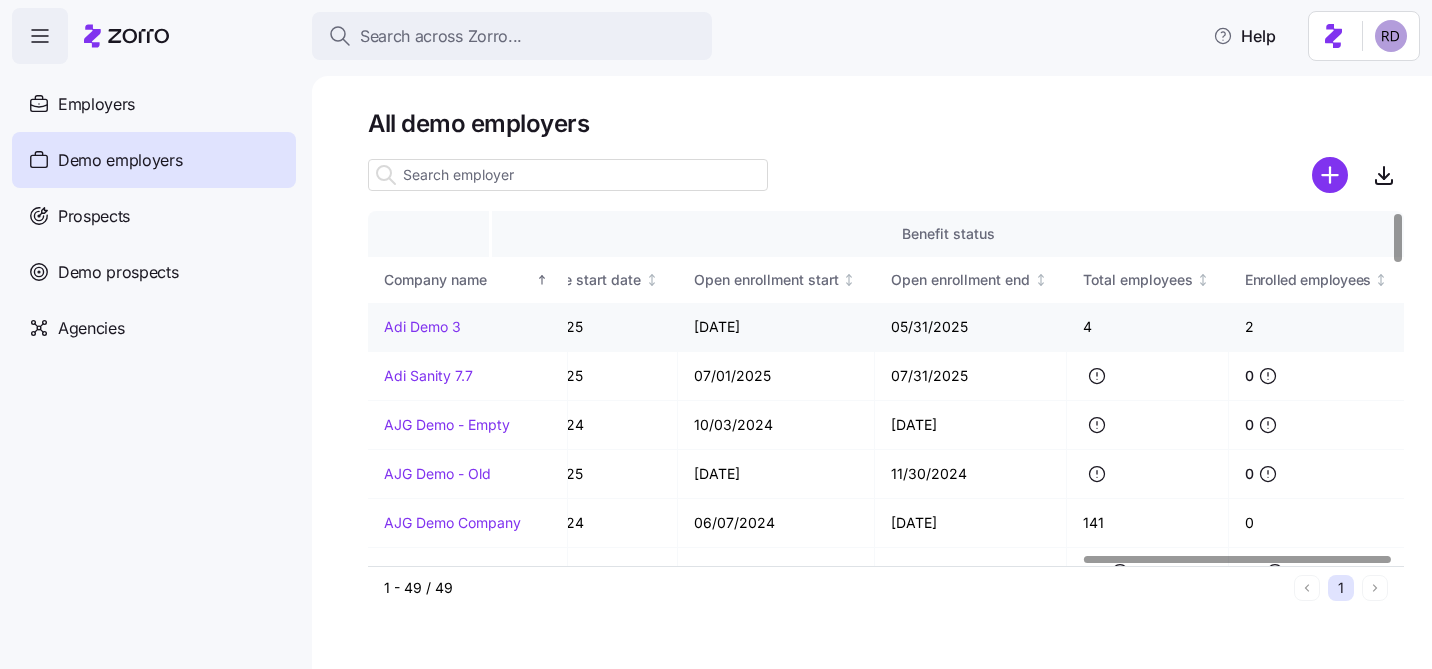 click on "Adi Demo 3" at bounding box center (422, 327) 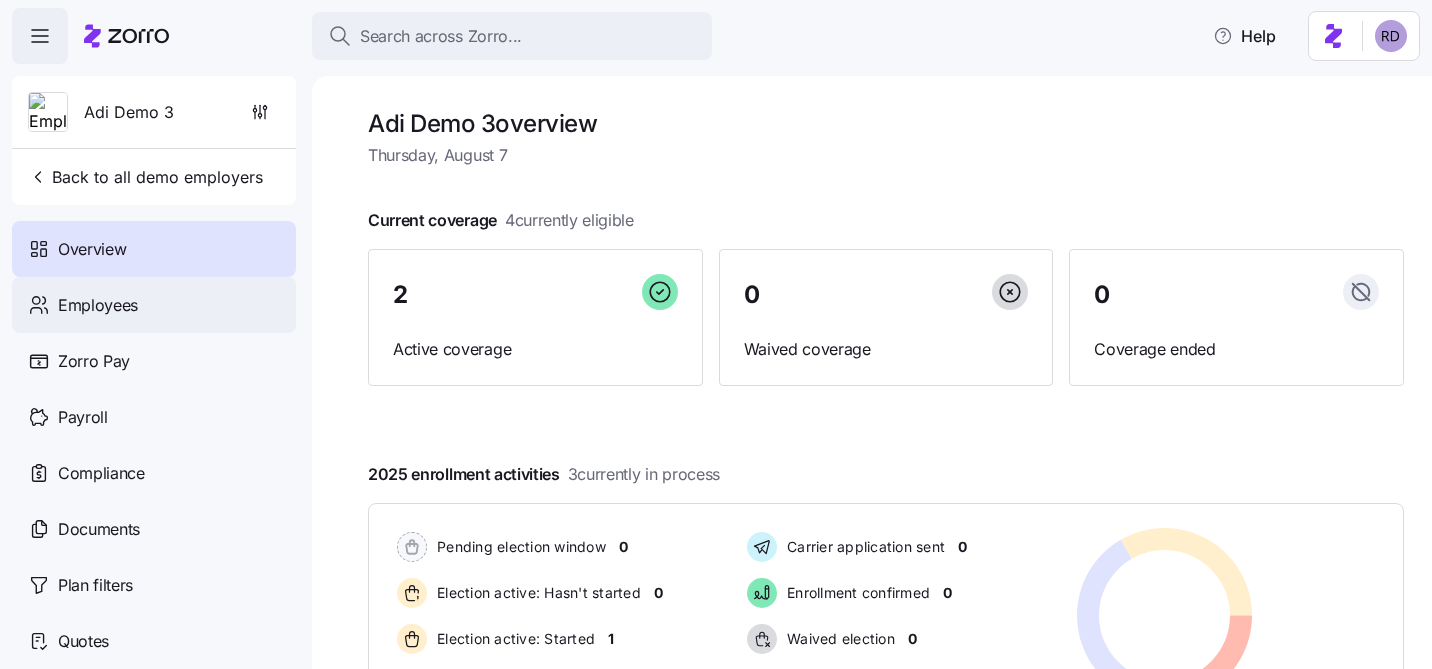 click on "Employees" at bounding box center (154, 305) 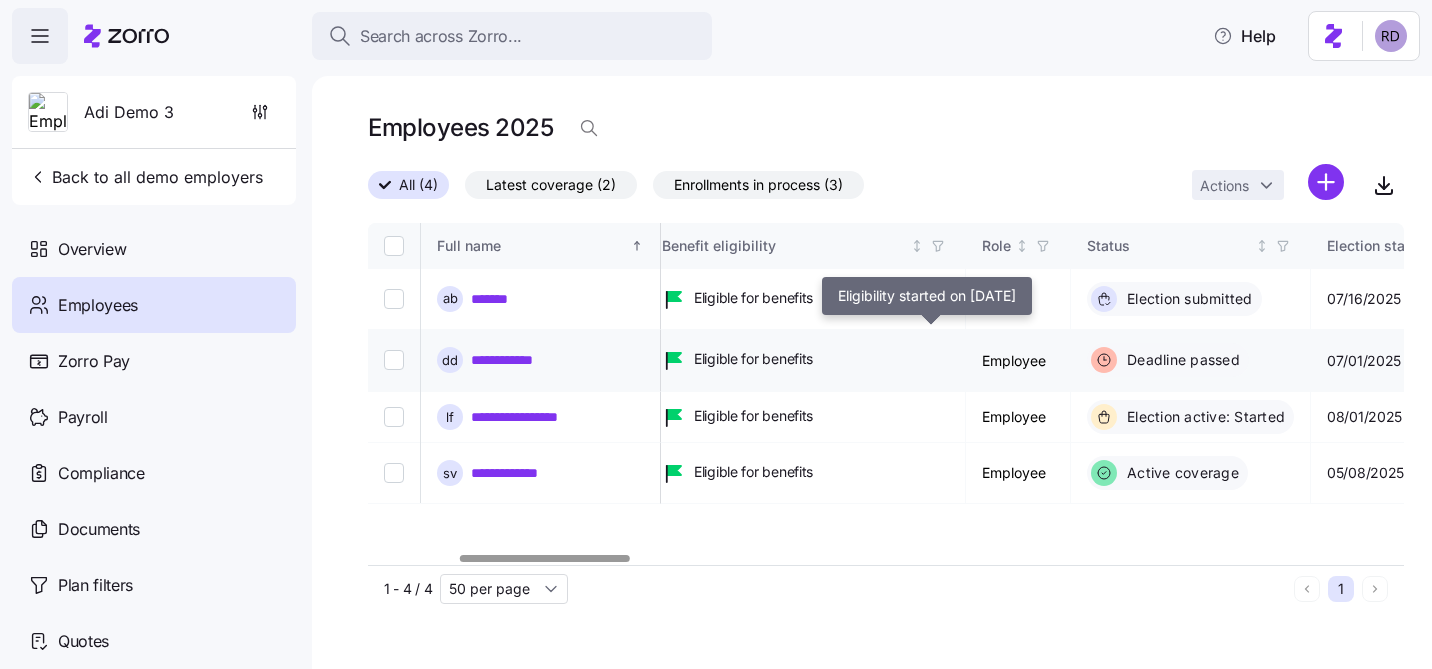 scroll, scrollTop: 0, scrollLeft: 0, axis: both 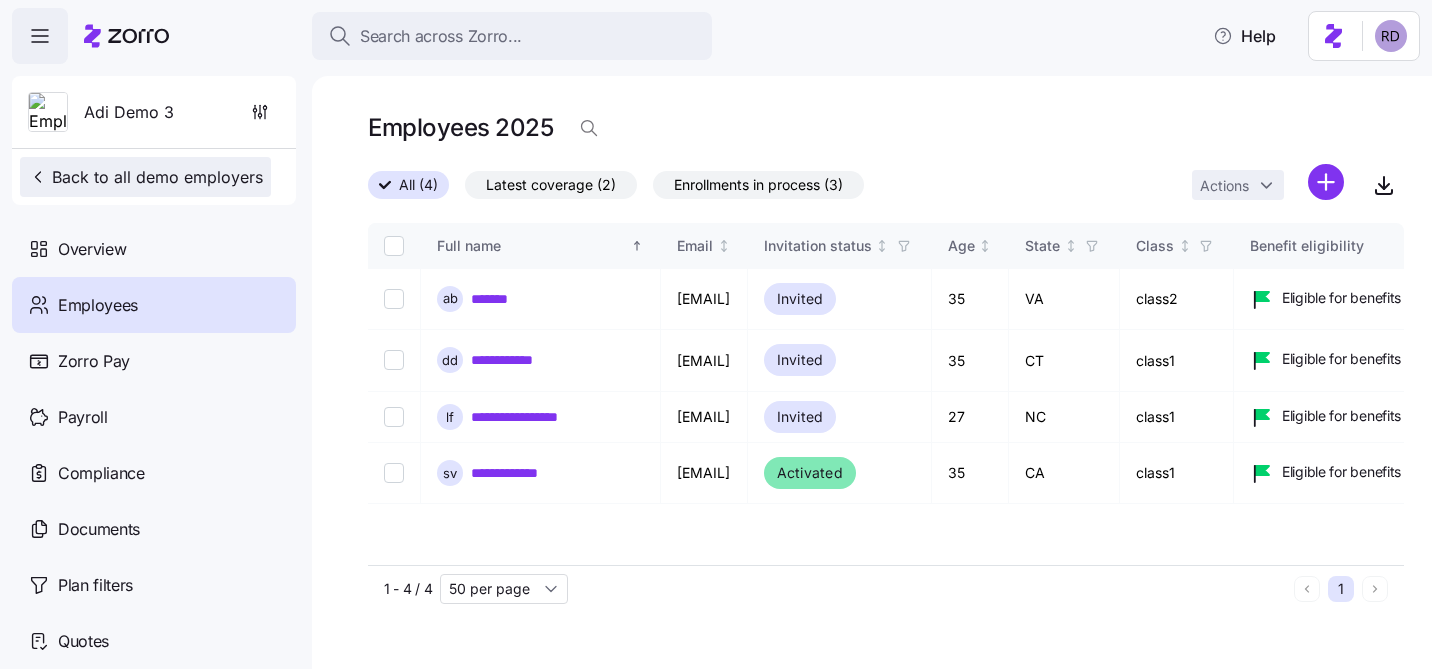 click on "Back to all demo employers" at bounding box center (145, 177) 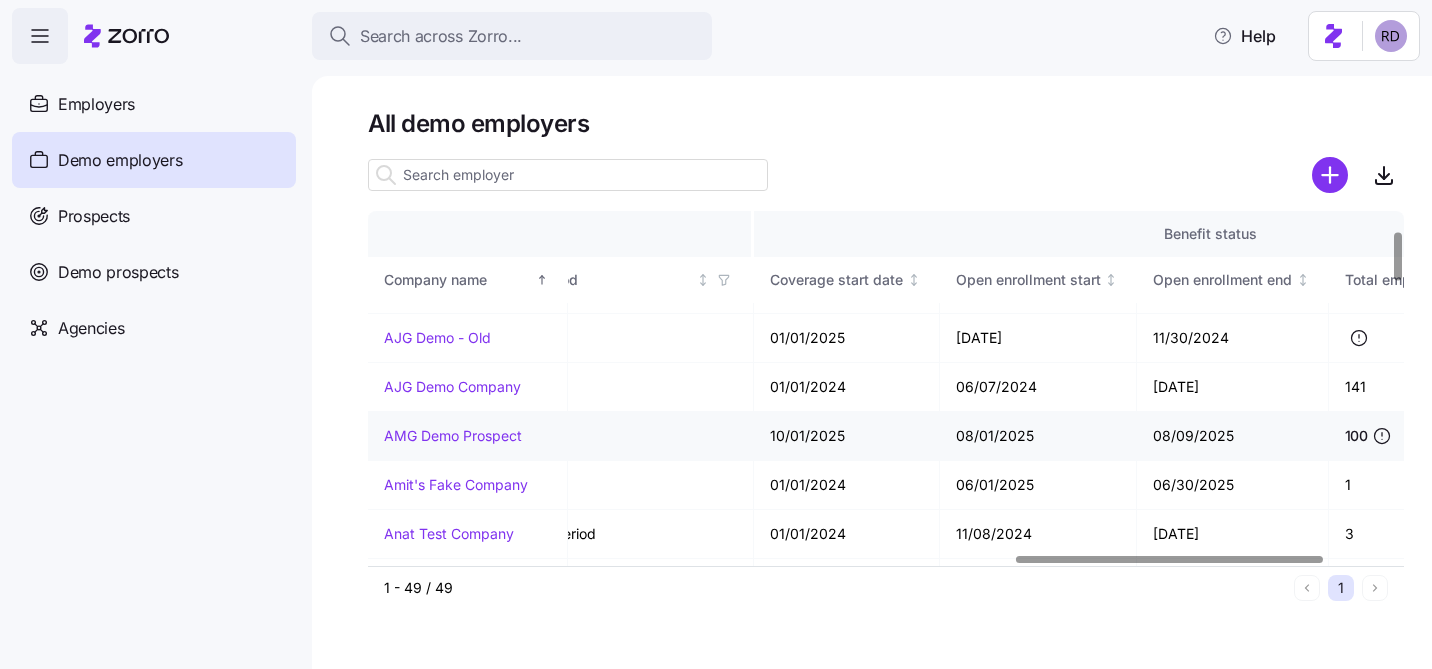 scroll, scrollTop: 136, scrollLeft: 2416, axis: both 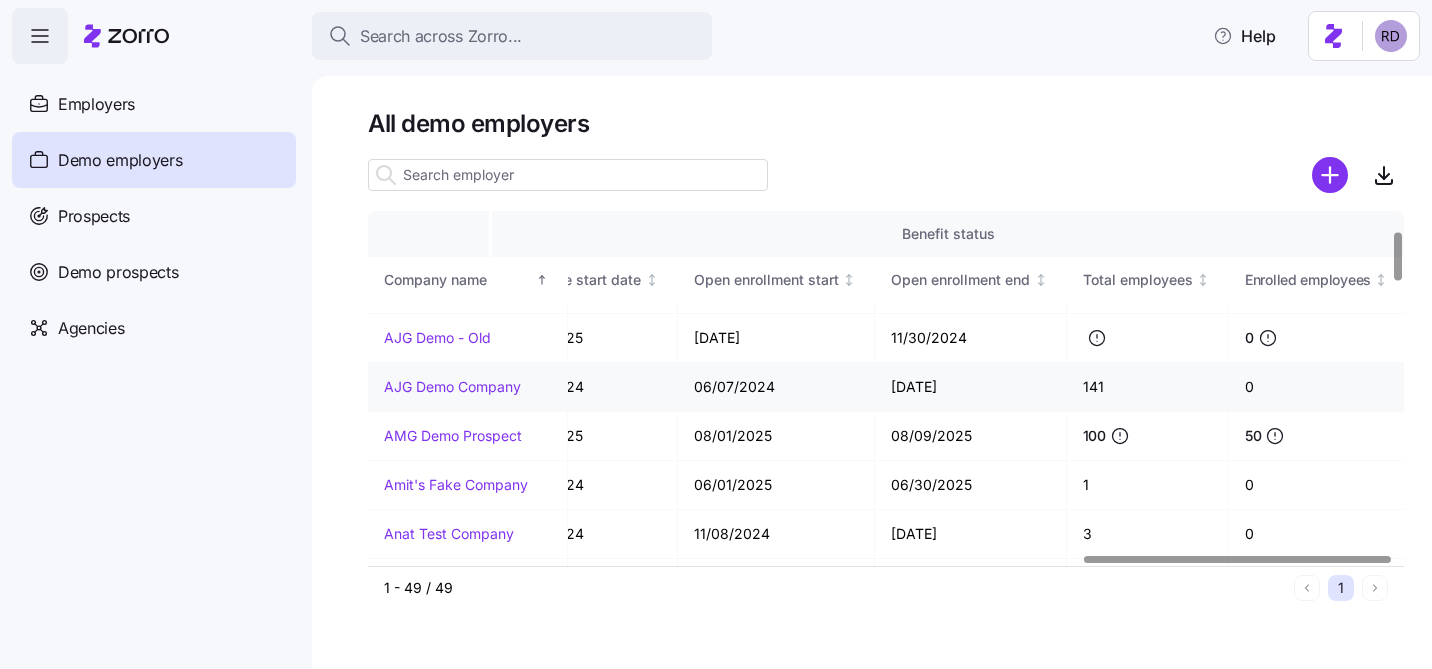 click on "AJG Demo Company" at bounding box center (452, 387) 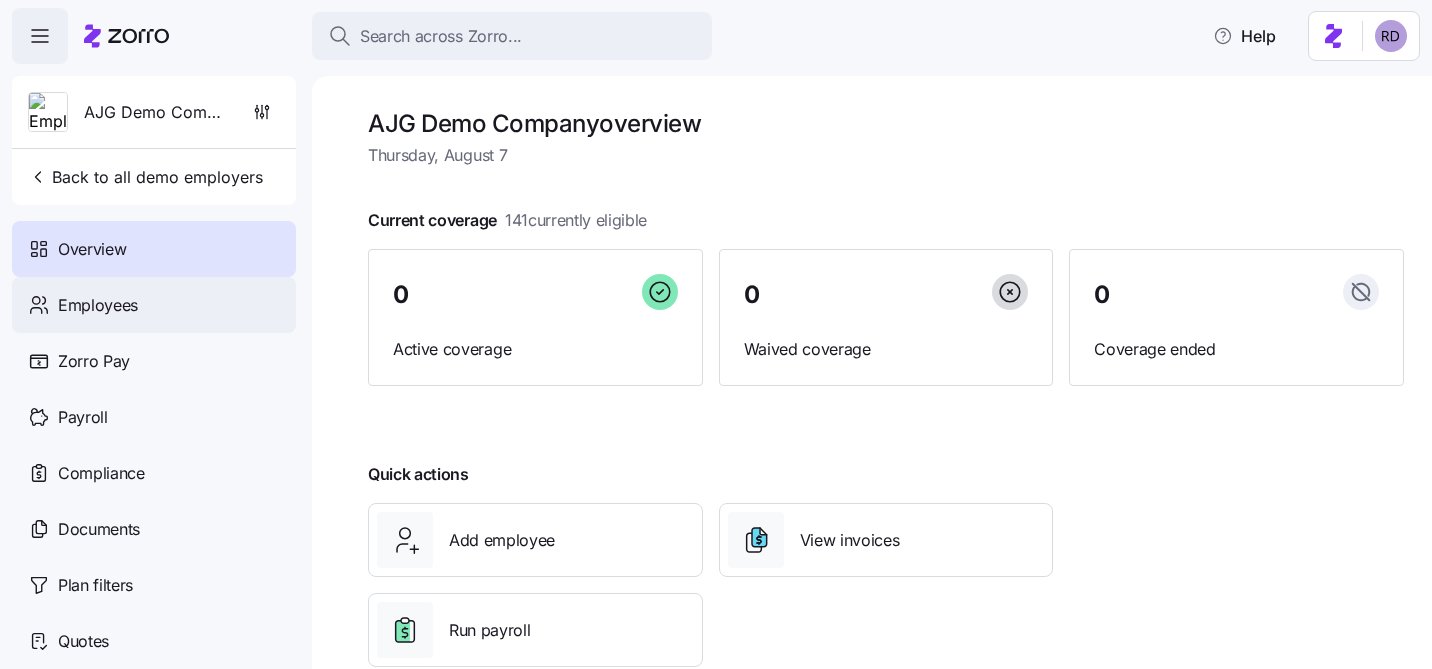 click on "Employees" at bounding box center [154, 305] 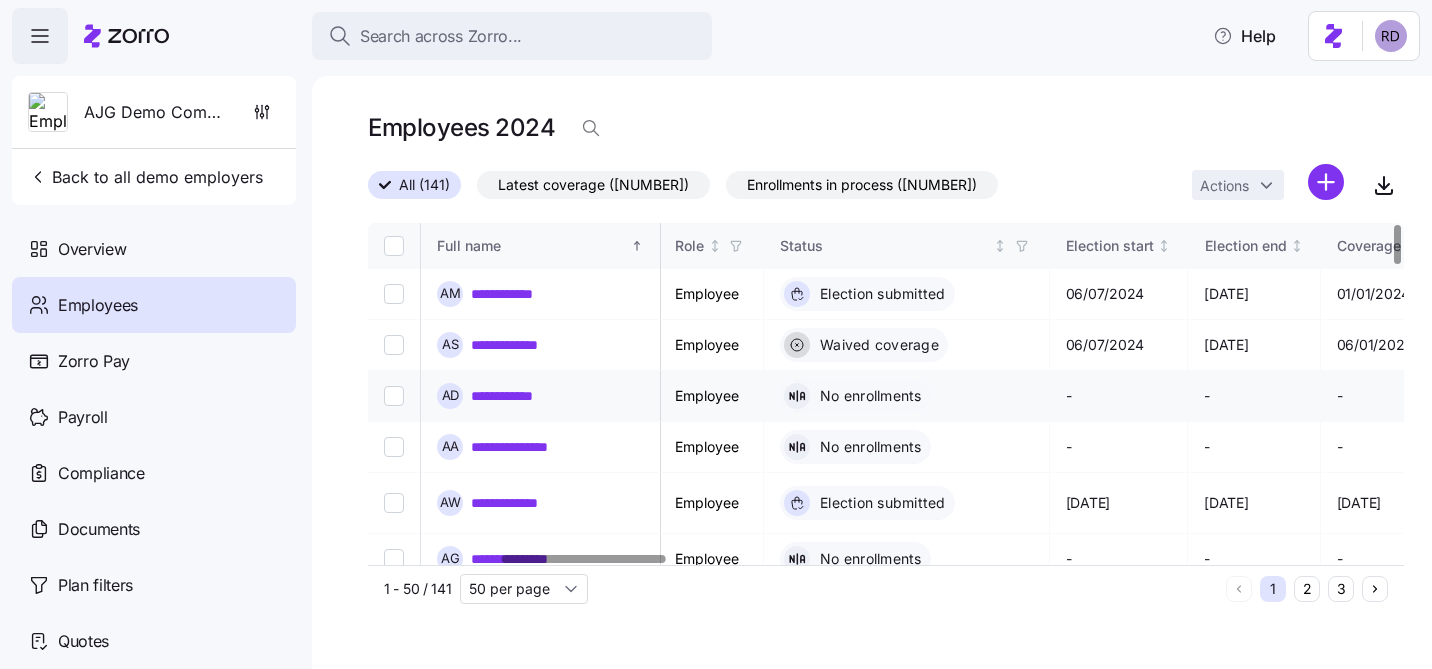 scroll, scrollTop: 0, scrollLeft: 973, axis: horizontal 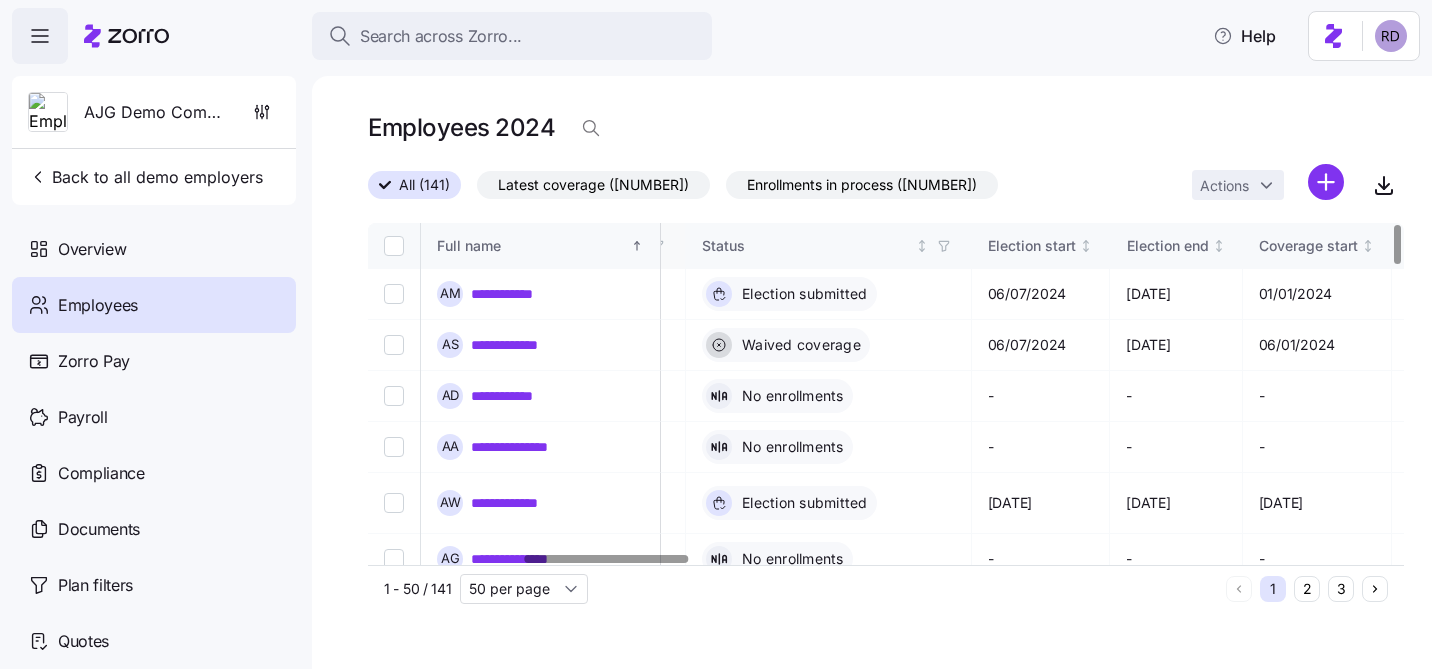 click on "Role" at bounding box center [611, 246] 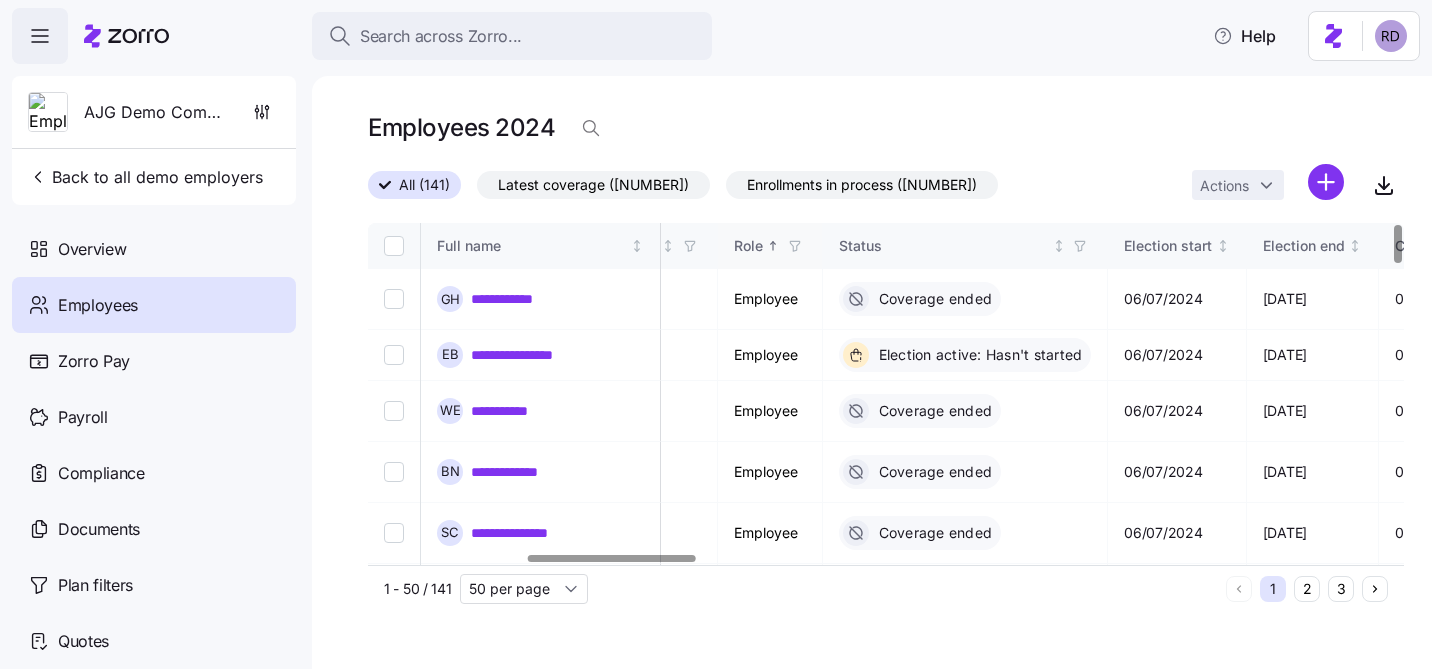 click 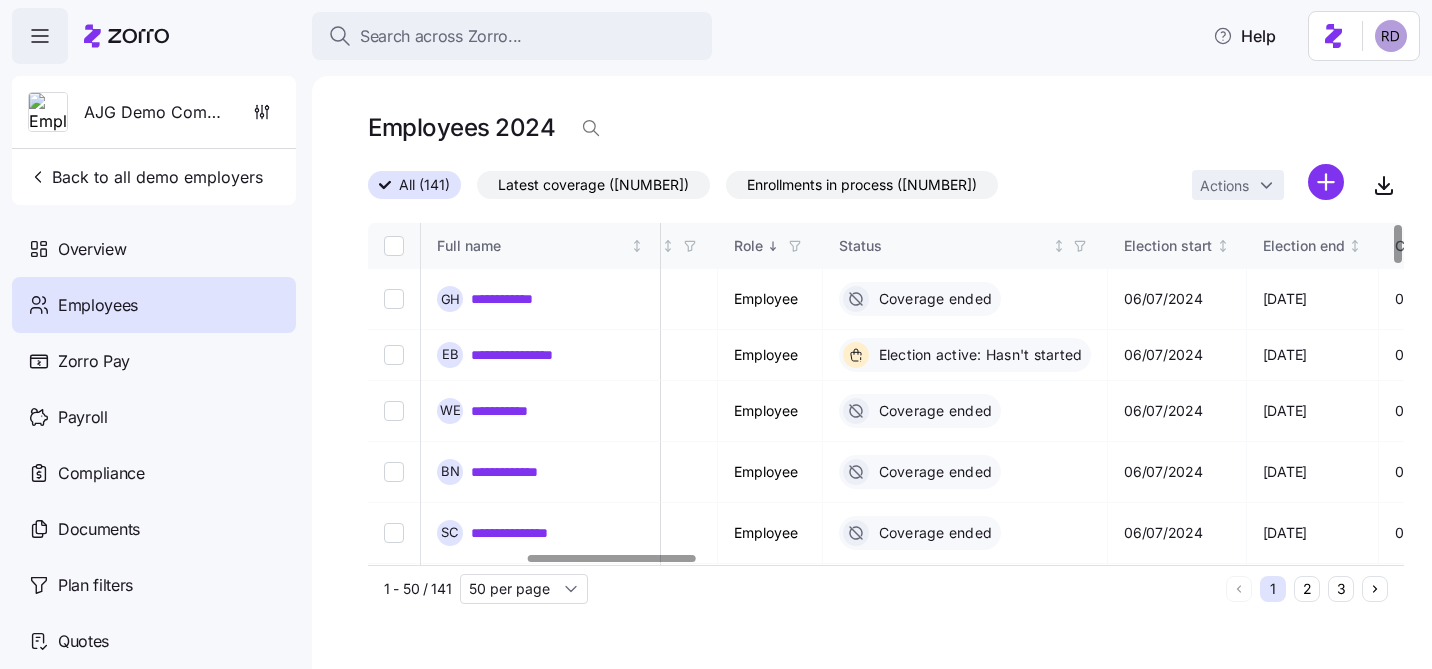 click 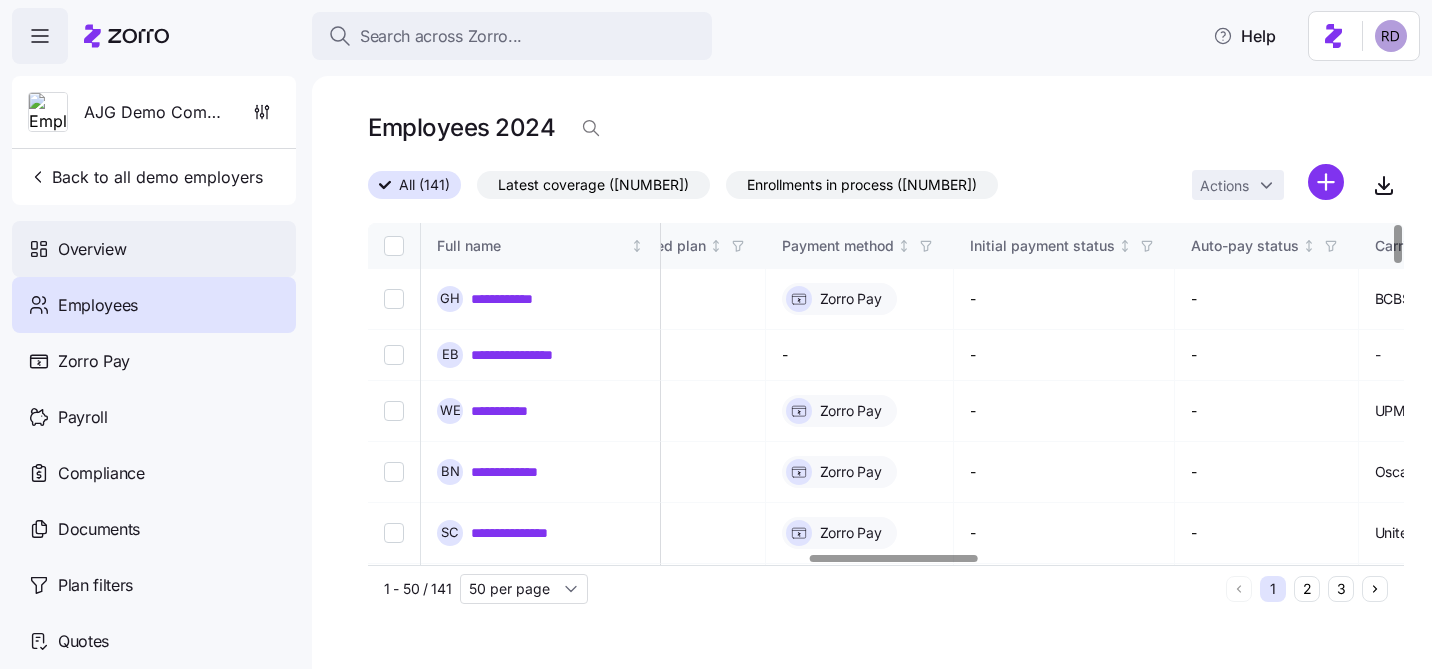 scroll, scrollTop: 0, scrollLeft: 2713, axis: horizontal 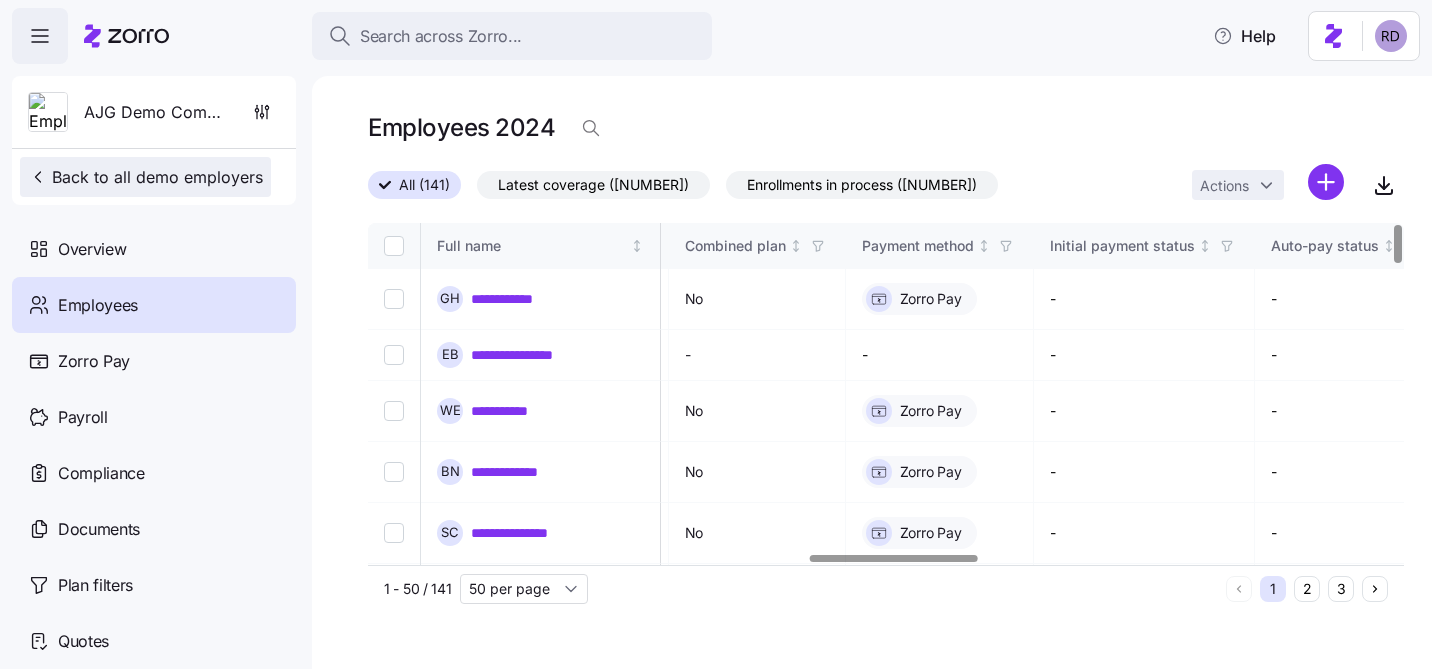 click on "Back to all demo employers" at bounding box center [145, 177] 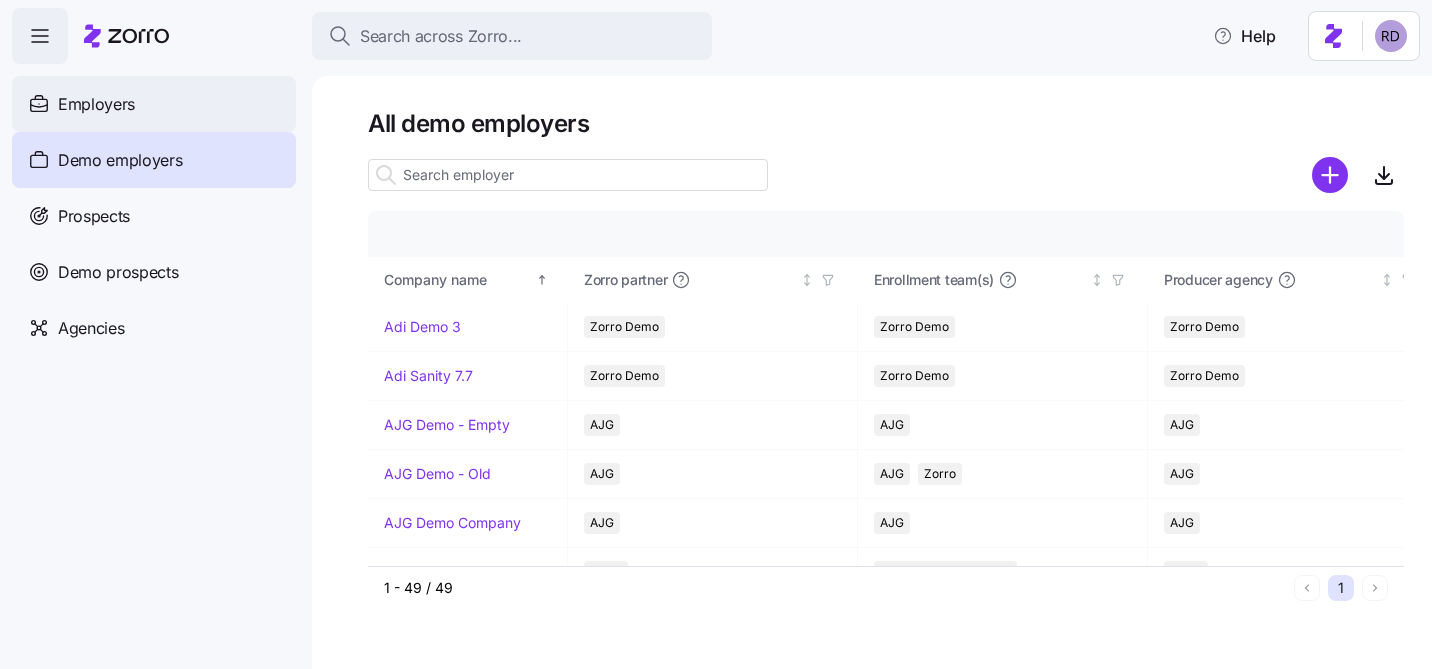 click on "Employers" at bounding box center [154, 104] 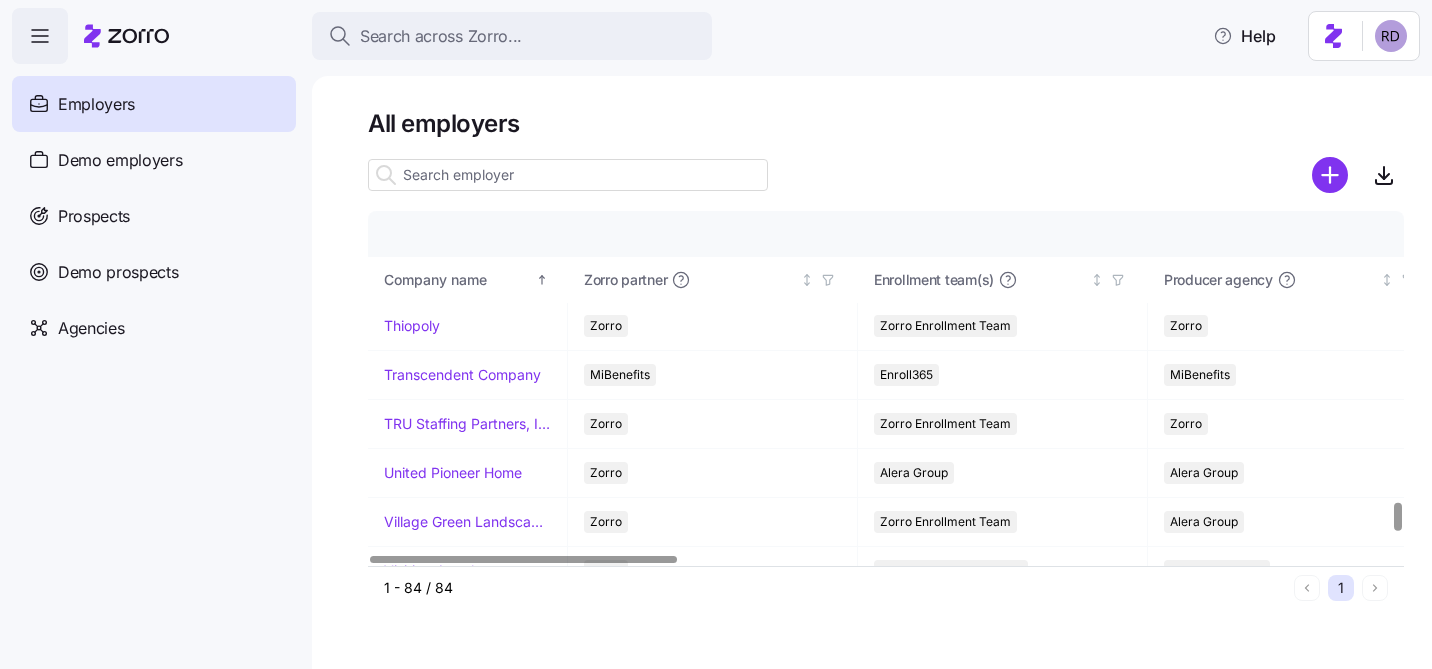 scroll, scrollTop: 3852, scrollLeft: 0, axis: vertical 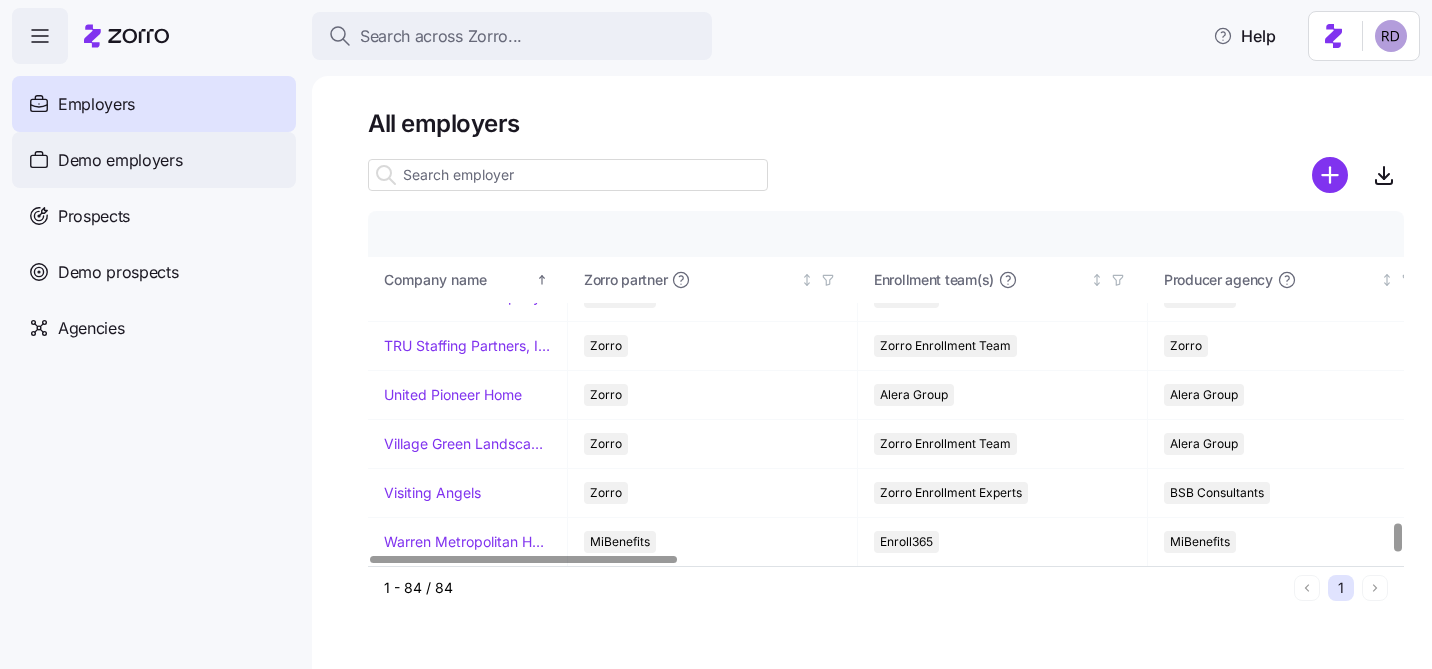 click on "Demo employers" at bounding box center [120, 160] 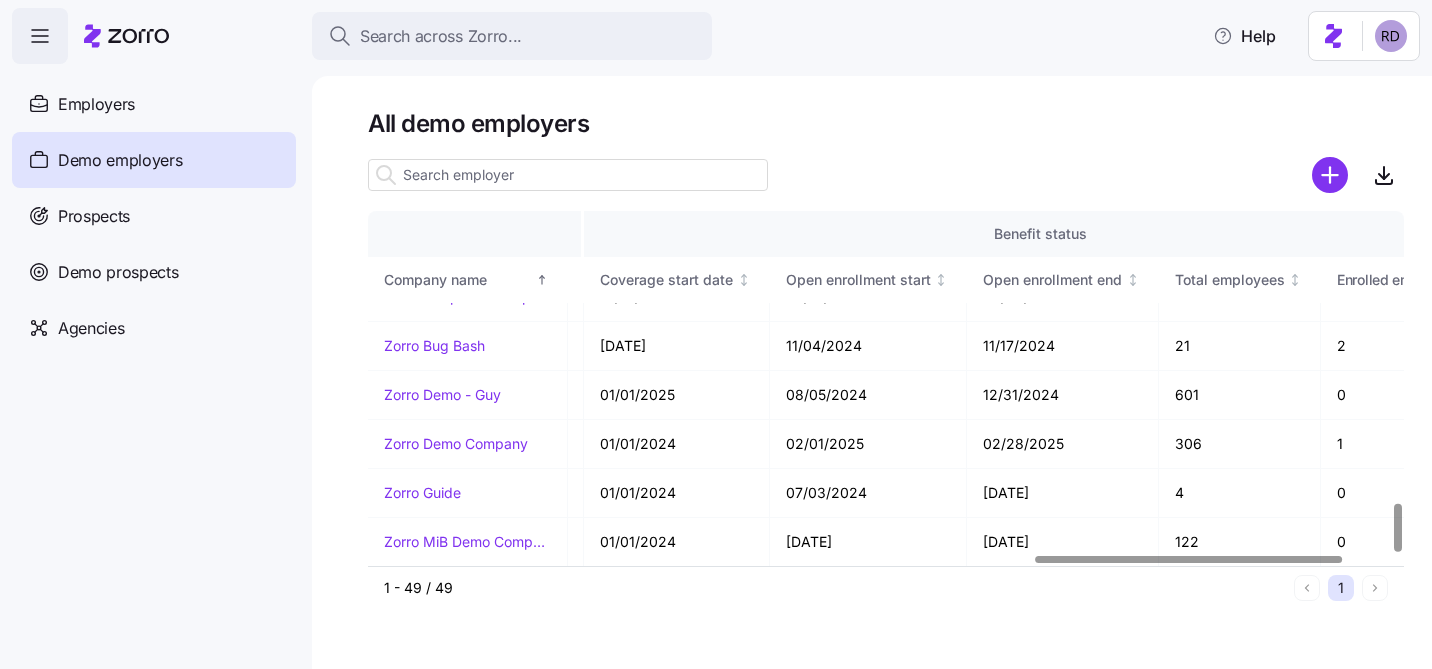 scroll, scrollTop: 2137, scrollLeft: 2416, axis: both 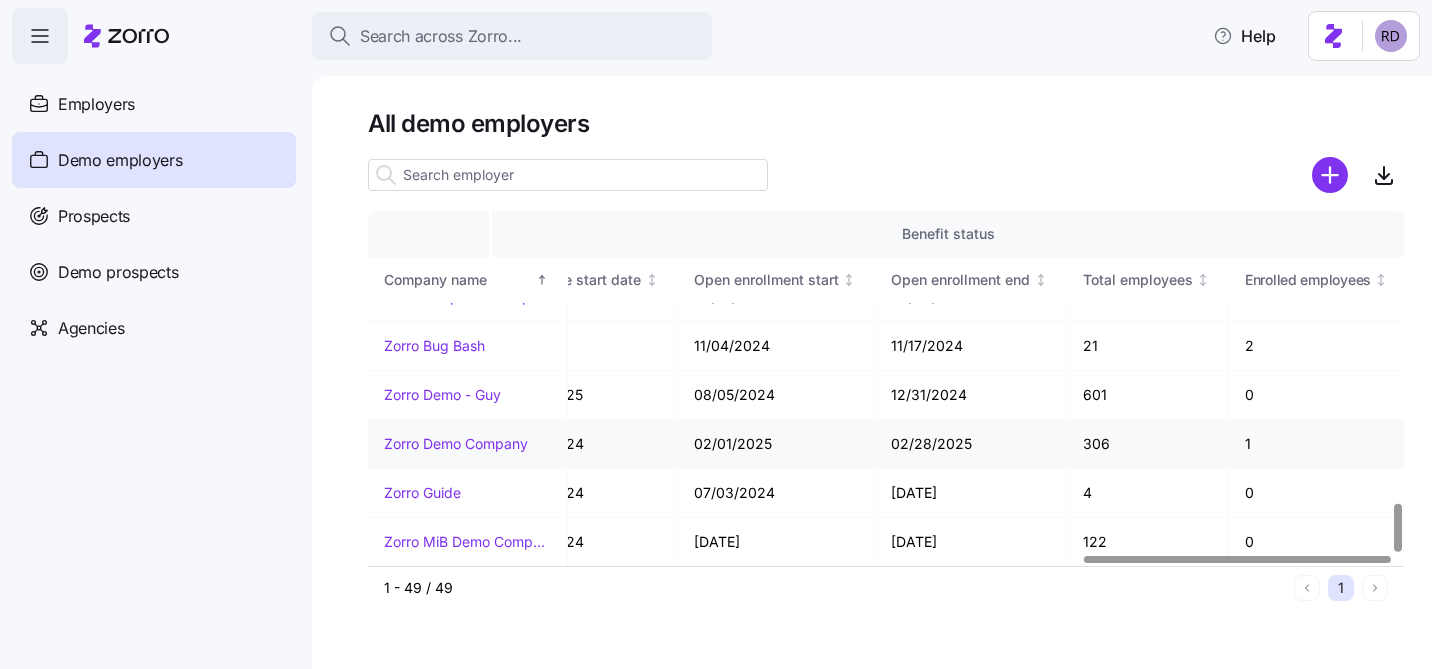 click on "Zorro Demo Company" at bounding box center [456, 444] 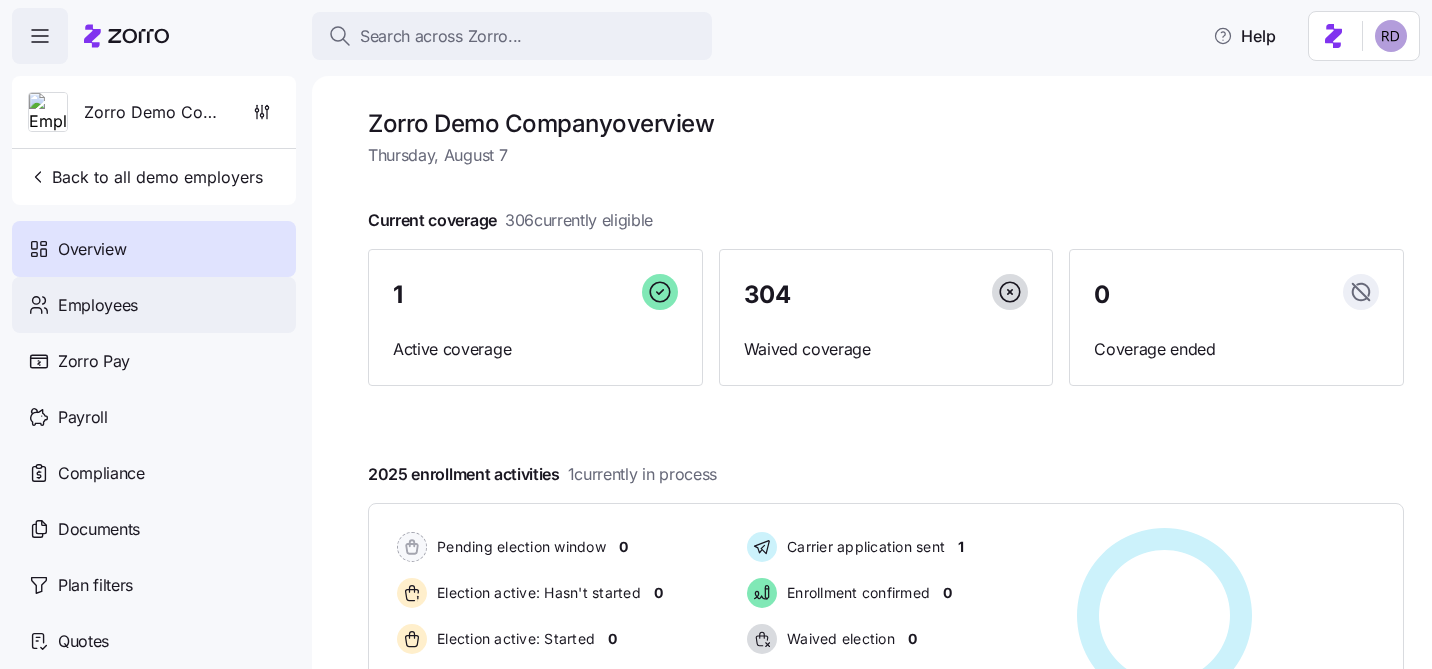 click on "Employees" at bounding box center [98, 305] 